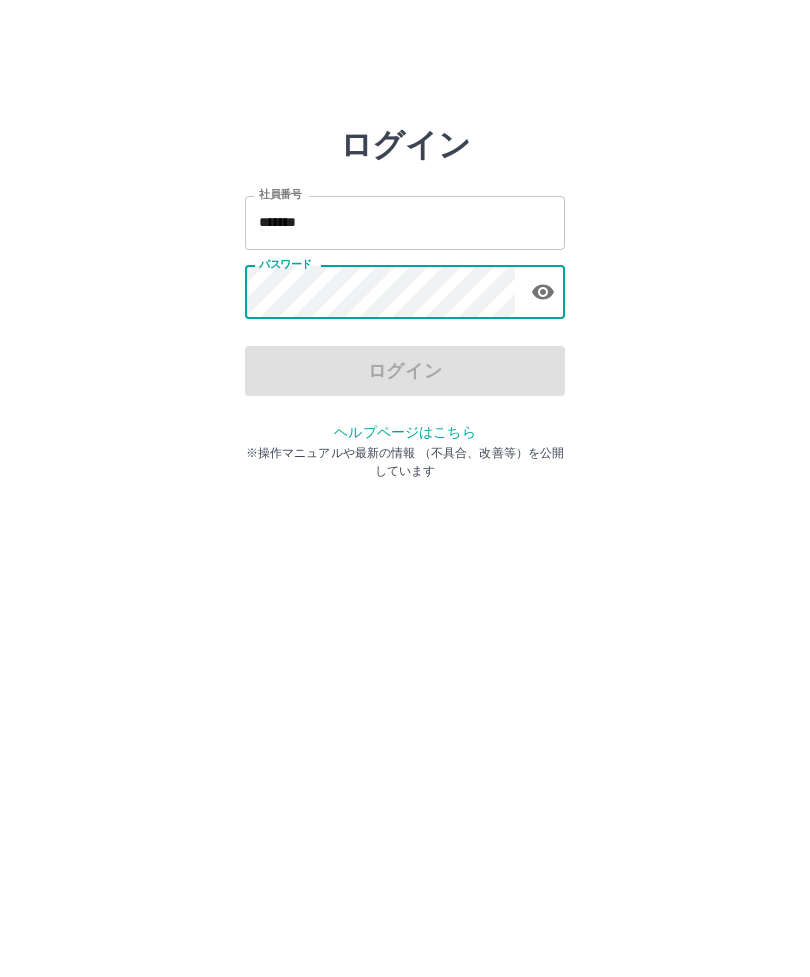 scroll, scrollTop: 0, scrollLeft: 0, axis: both 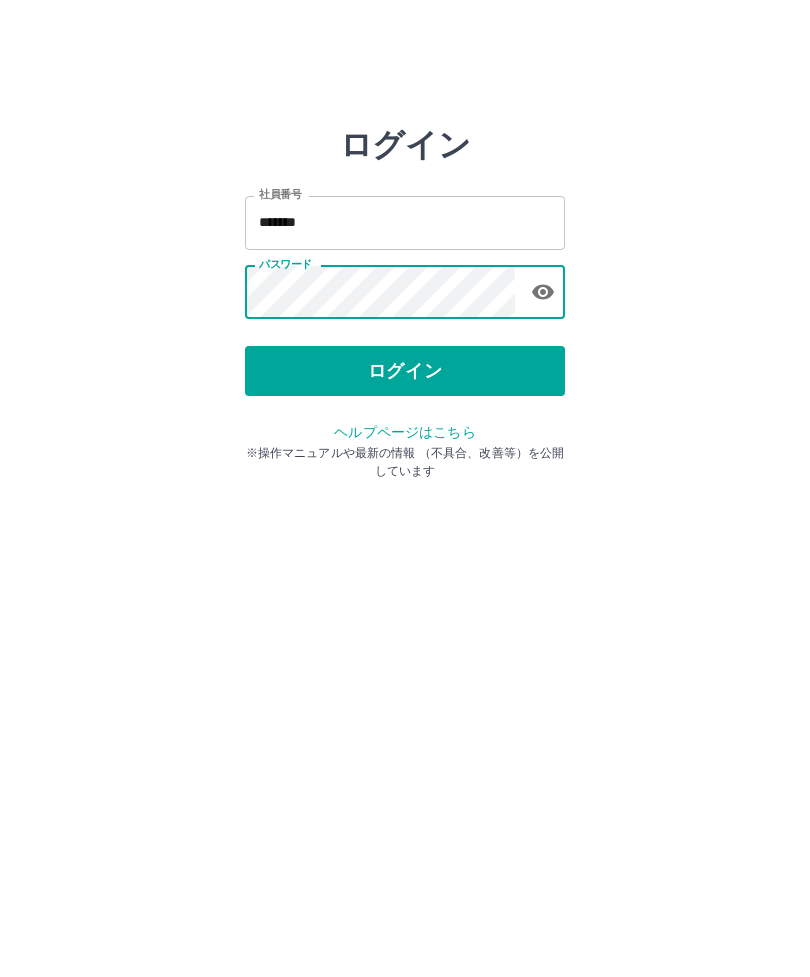click on "ログイン" at bounding box center (405, 371) 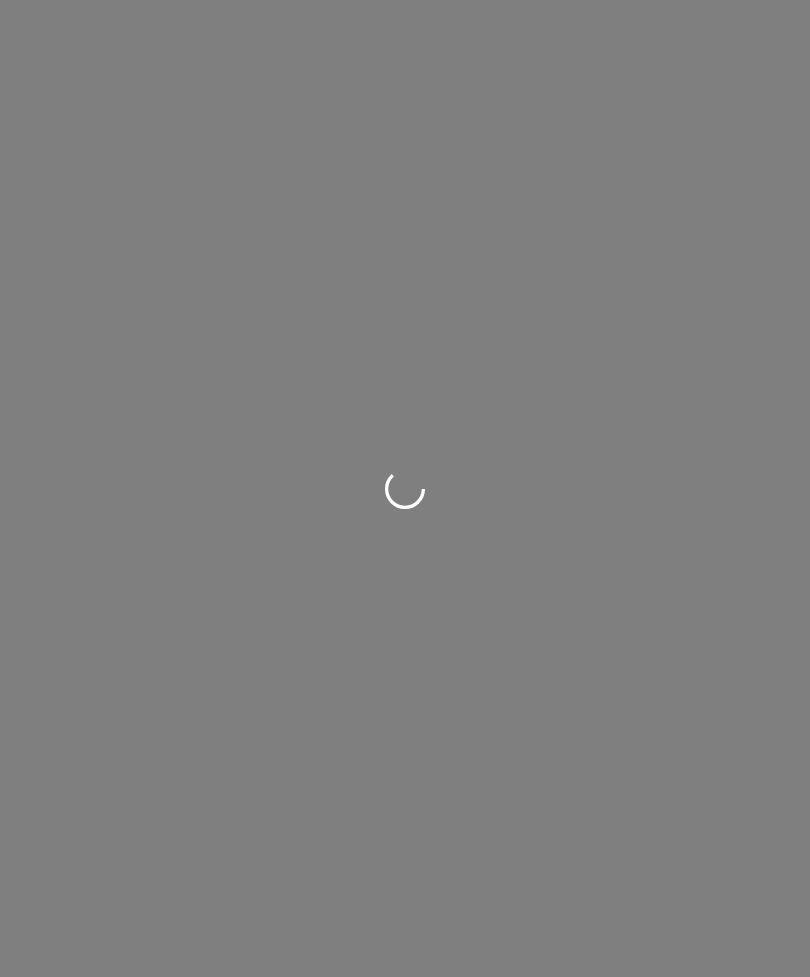 scroll, scrollTop: 0, scrollLeft: 0, axis: both 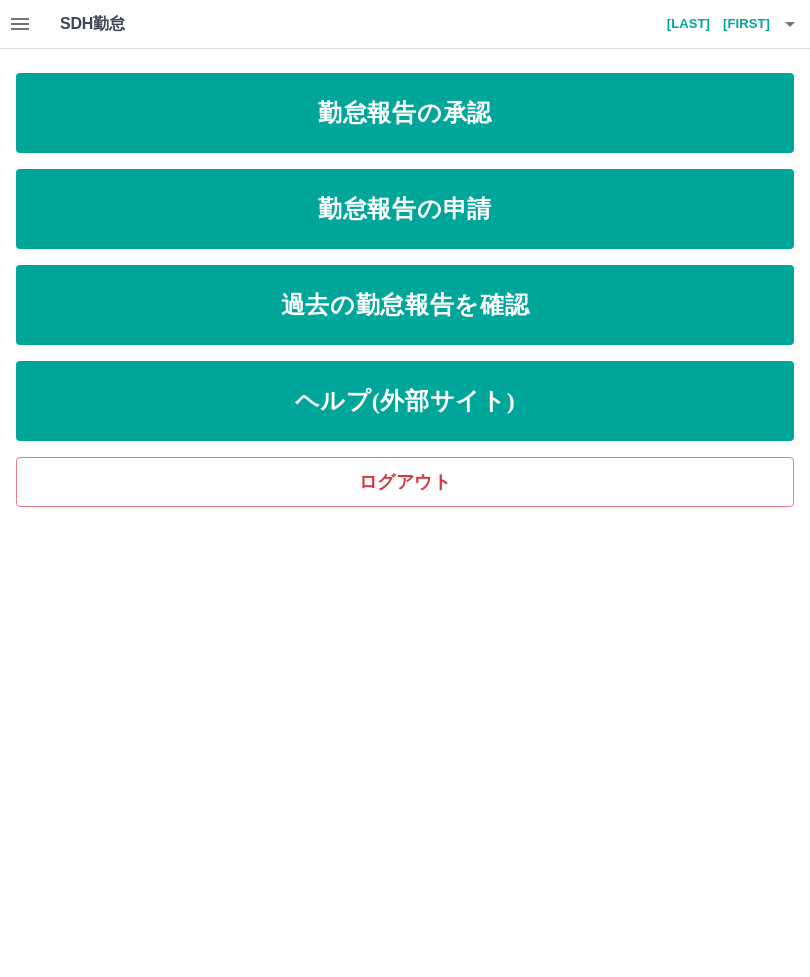 click on "勤怠報告の承認" at bounding box center (405, 113) 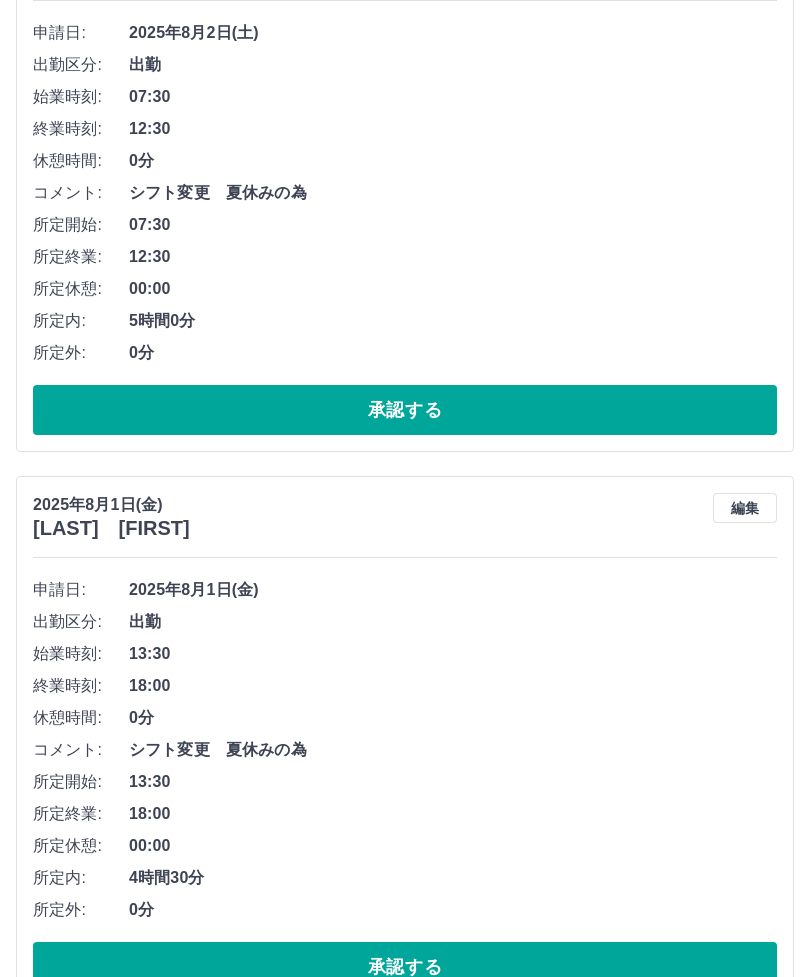 scroll, scrollTop: 874, scrollLeft: 0, axis: vertical 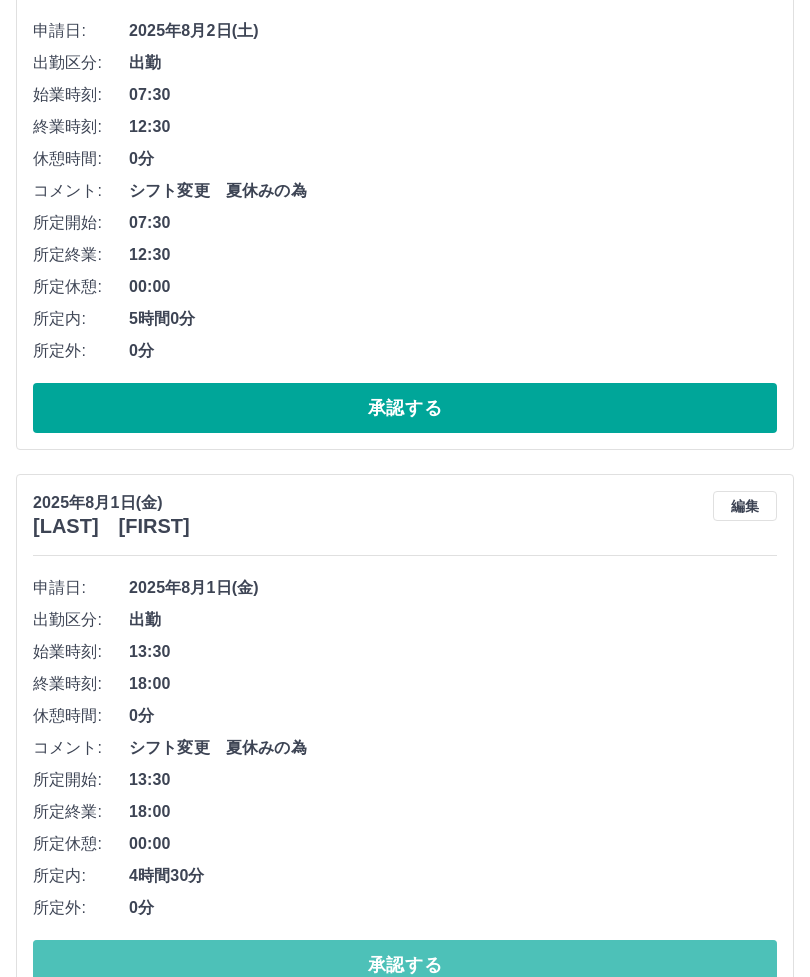 click on "承認する" at bounding box center (405, 965) 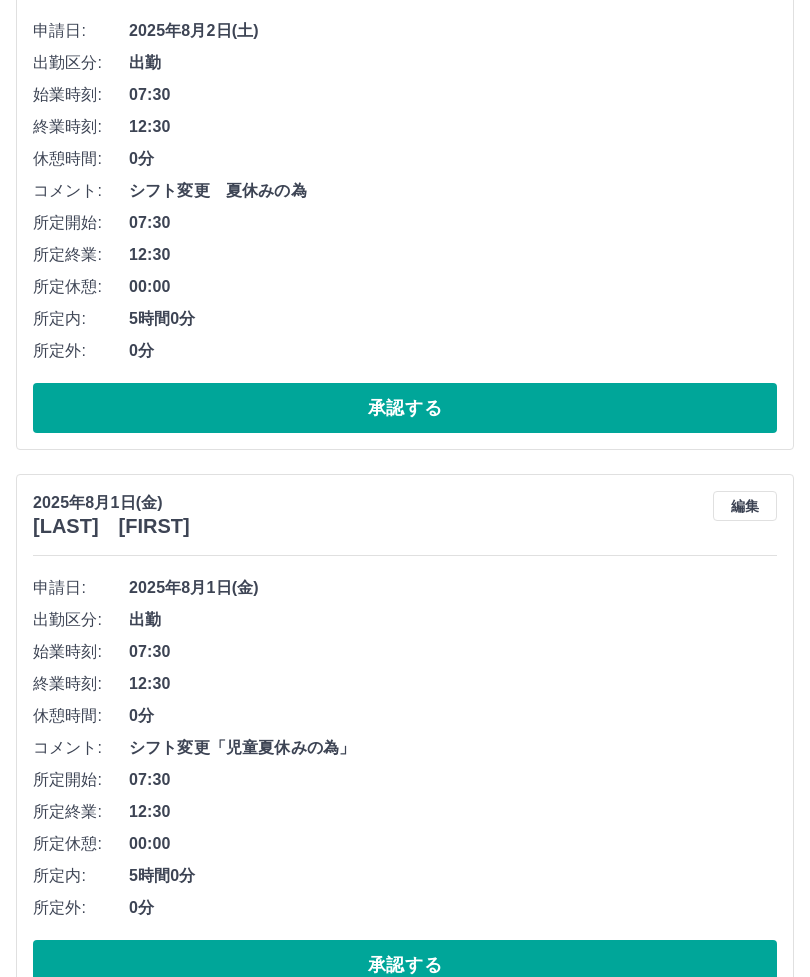 click on "承認する" at bounding box center [405, 965] 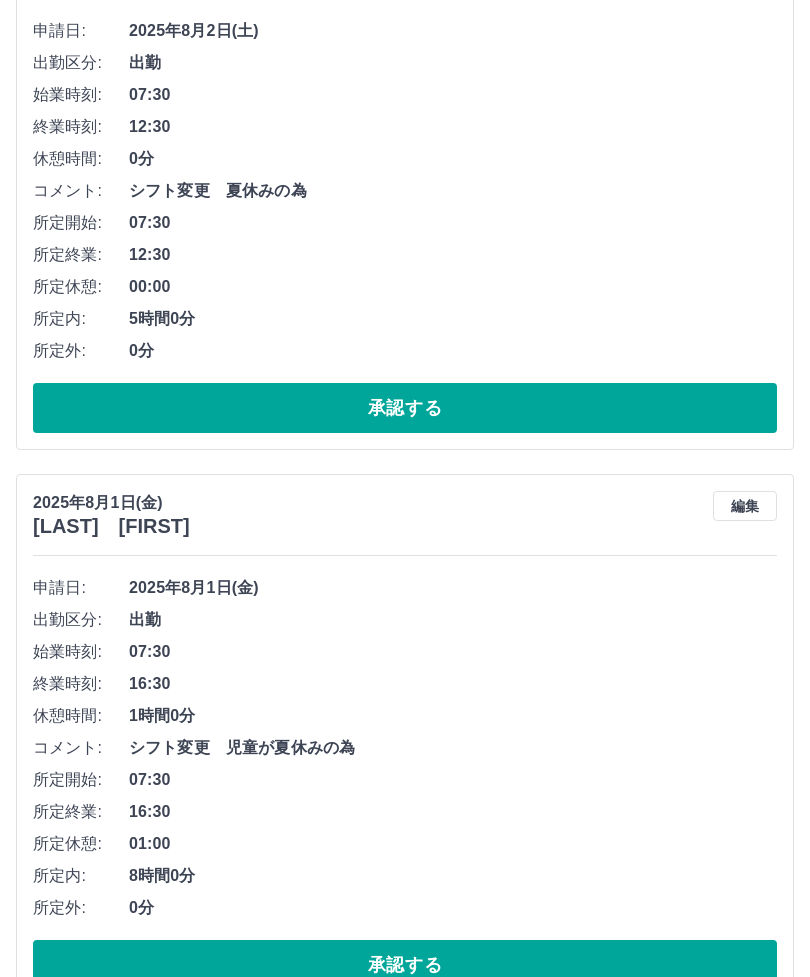 click on "承認する" at bounding box center (405, 965) 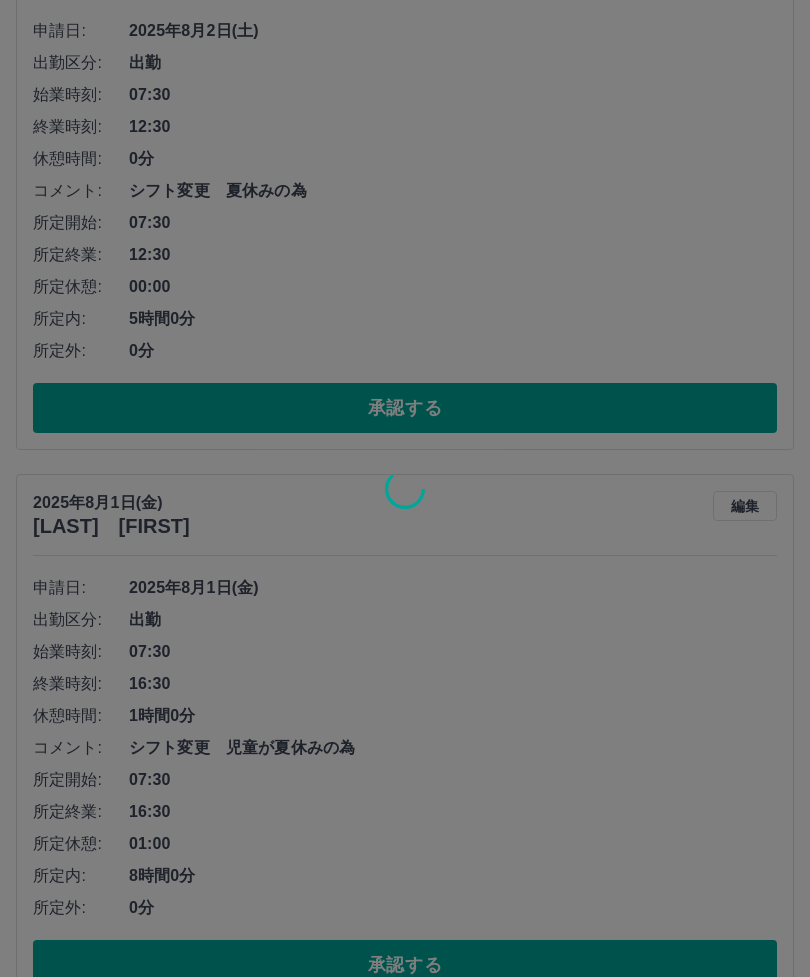 scroll, scrollTop: 860, scrollLeft: 0, axis: vertical 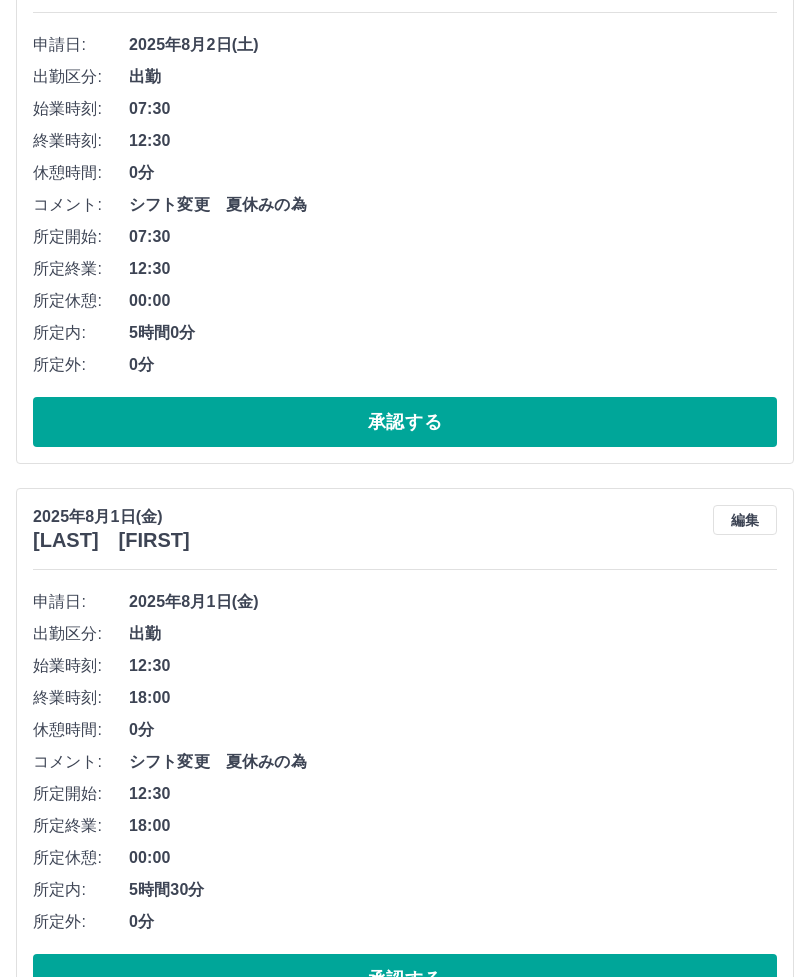 click on "承認する" at bounding box center [405, 979] 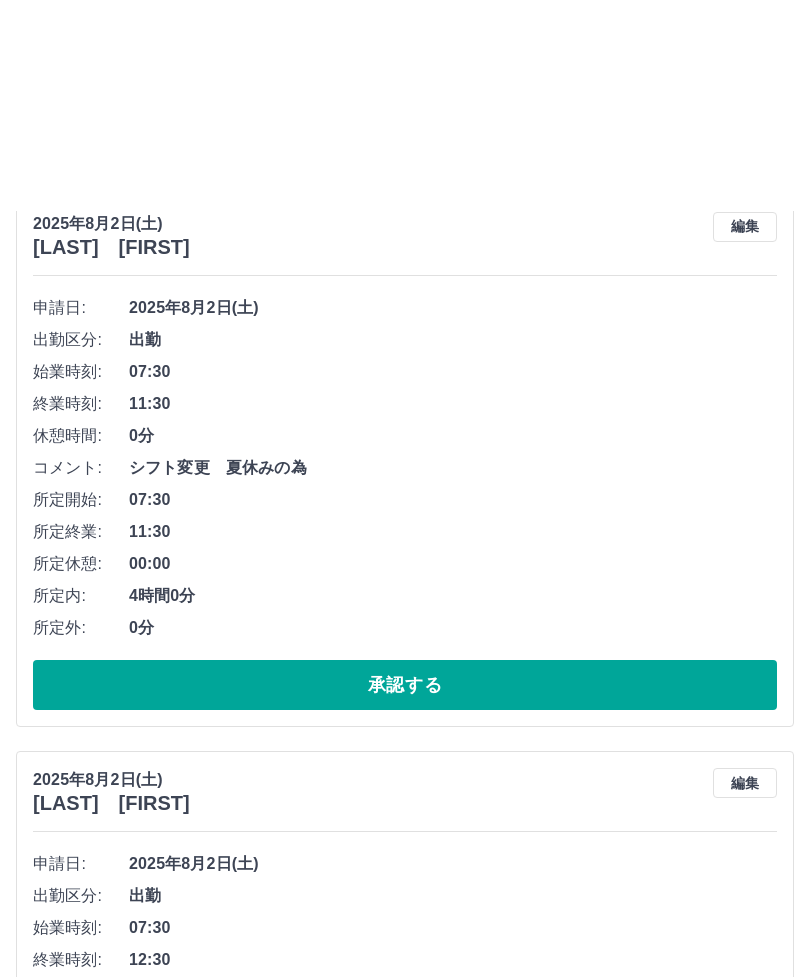 scroll, scrollTop: 0, scrollLeft: 0, axis: both 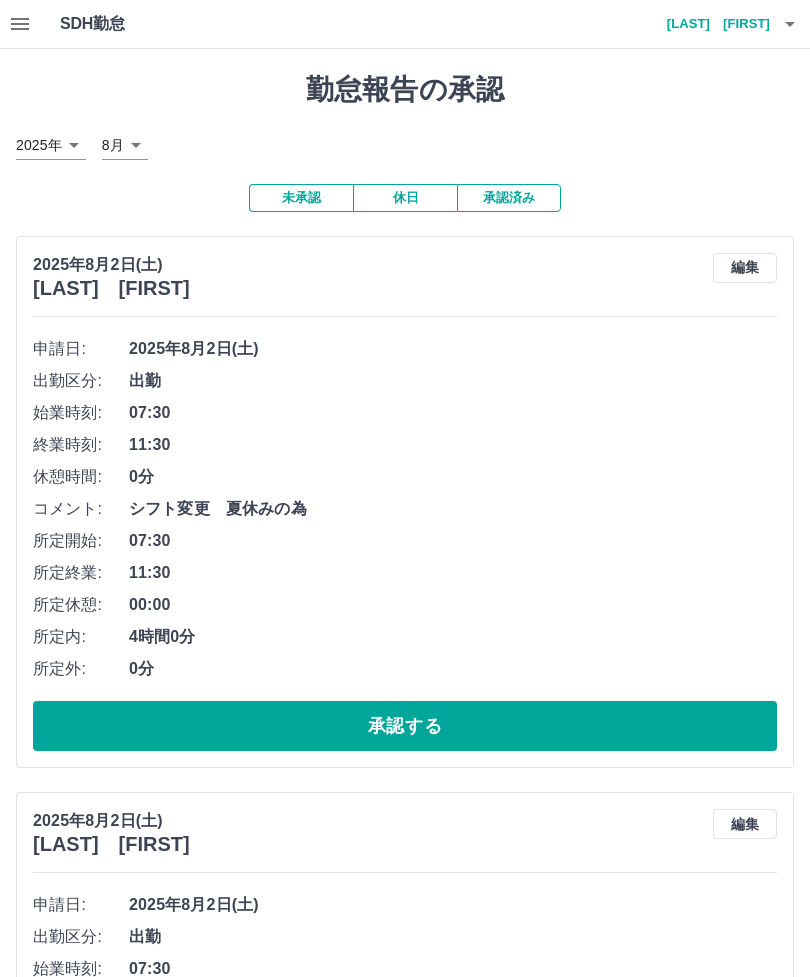 click at bounding box center (20, 24) 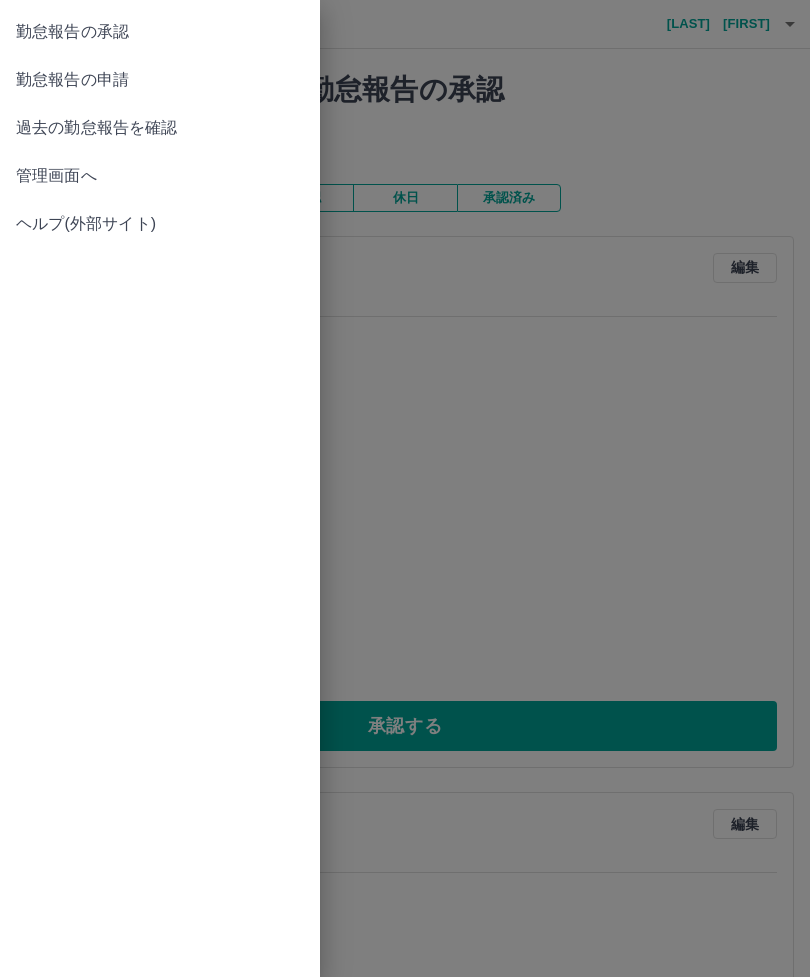 click on "勤怠報告の申請" at bounding box center (160, 80) 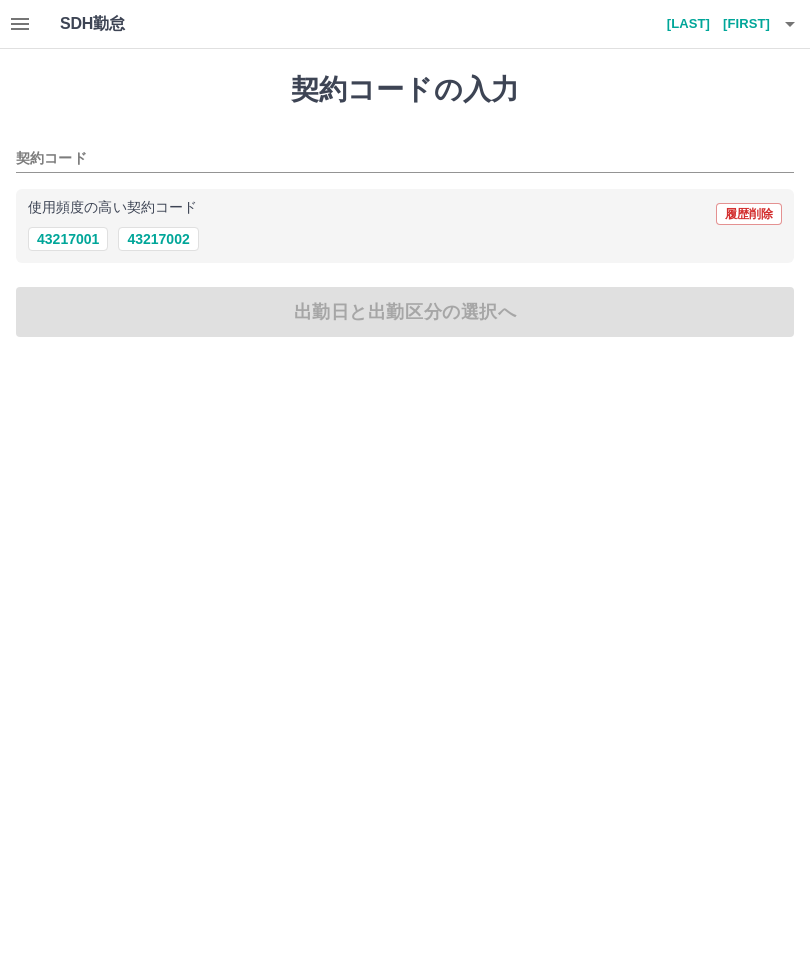 click on "43217002" at bounding box center [158, 239] 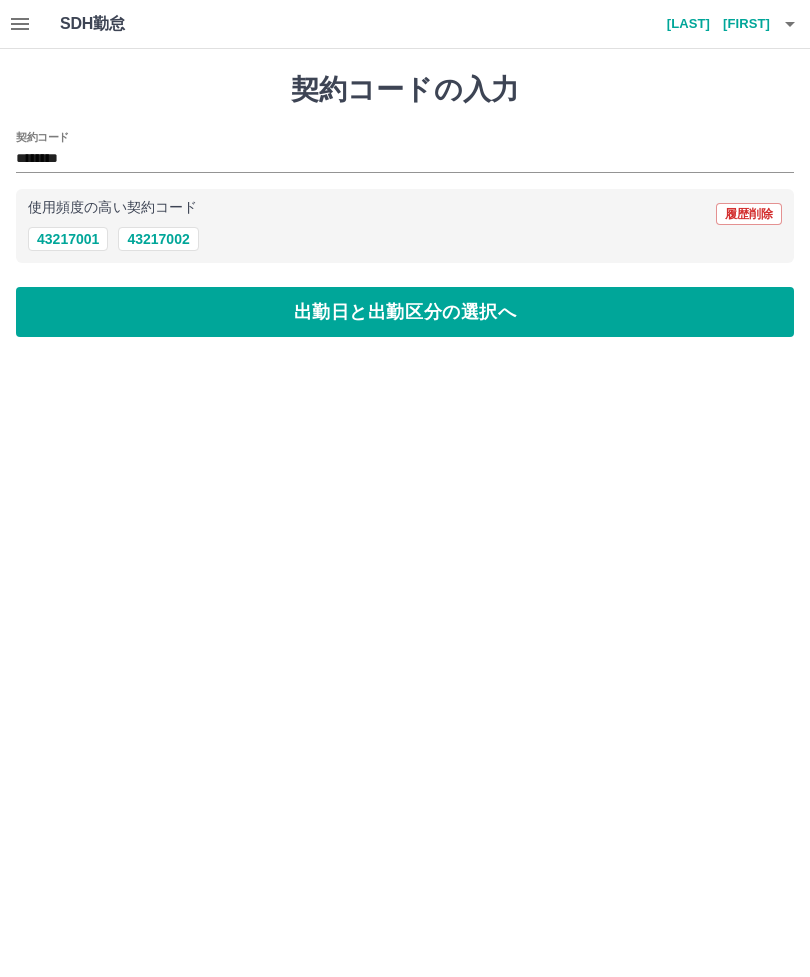 click on "出勤日と出勤区分の選択へ" at bounding box center (405, 312) 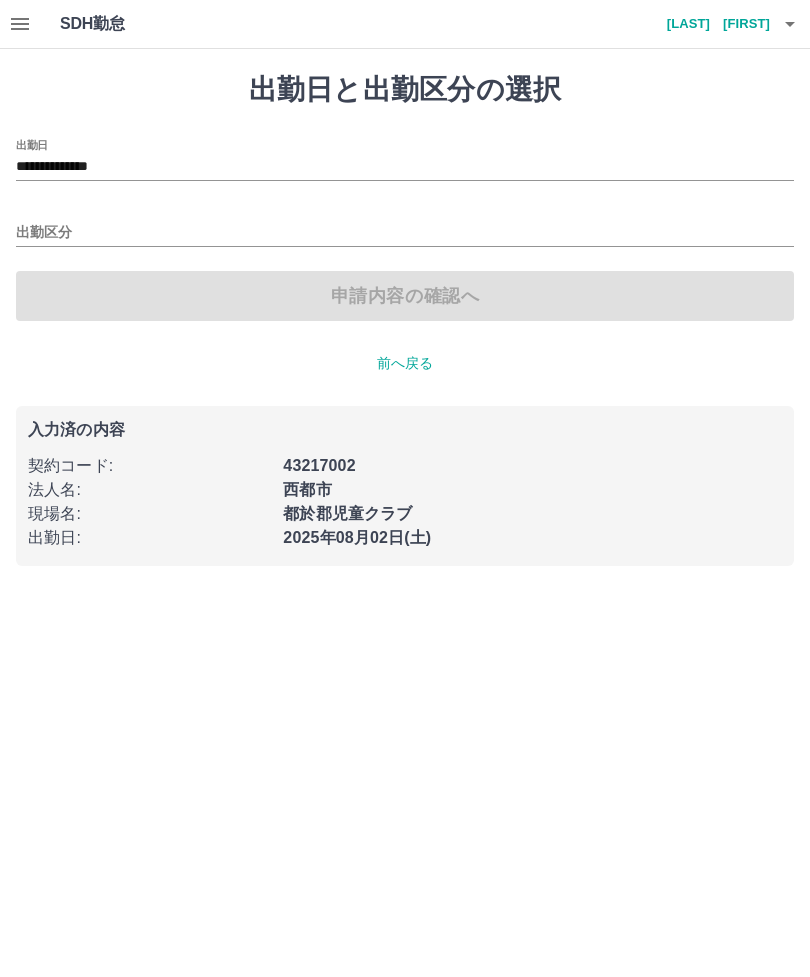 click on "出勤区分" at bounding box center [405, 233] 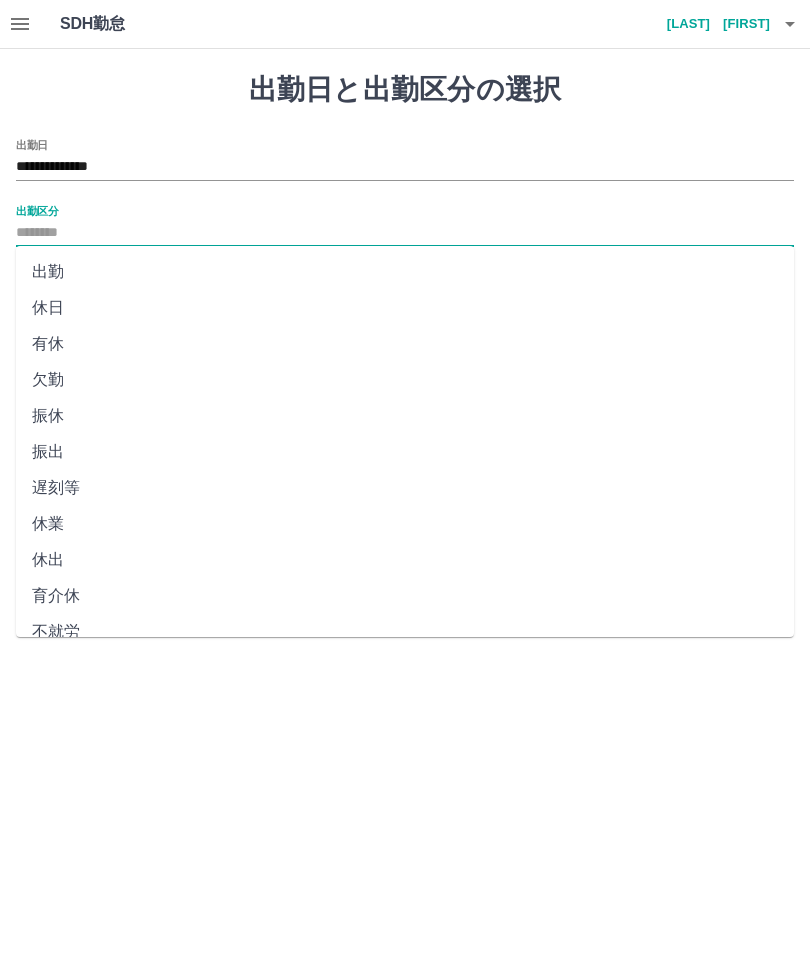 click on "出勤" at bounding box center (405, 272) 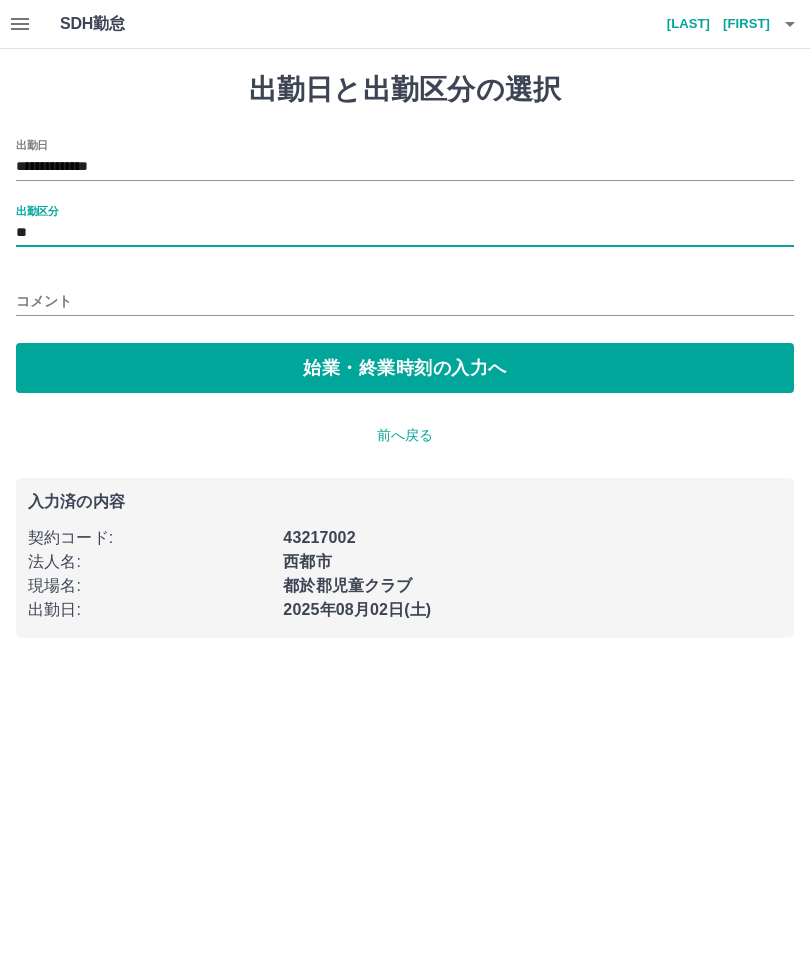click on "コメント" at bounding box center [405, 301] 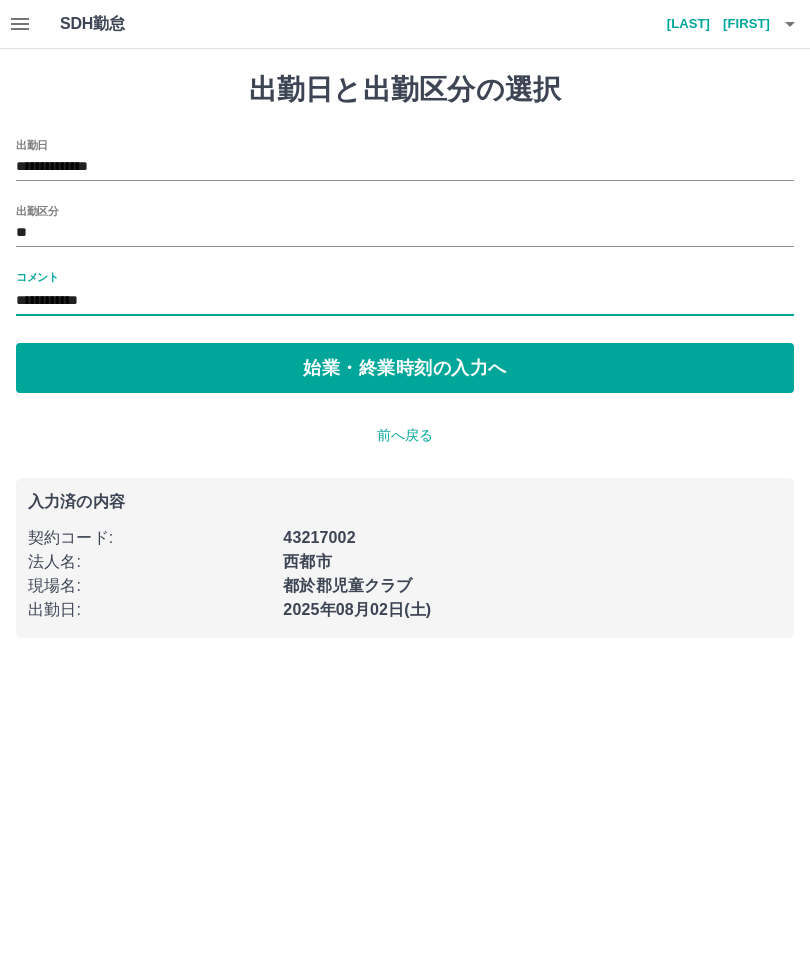 type on "**********" 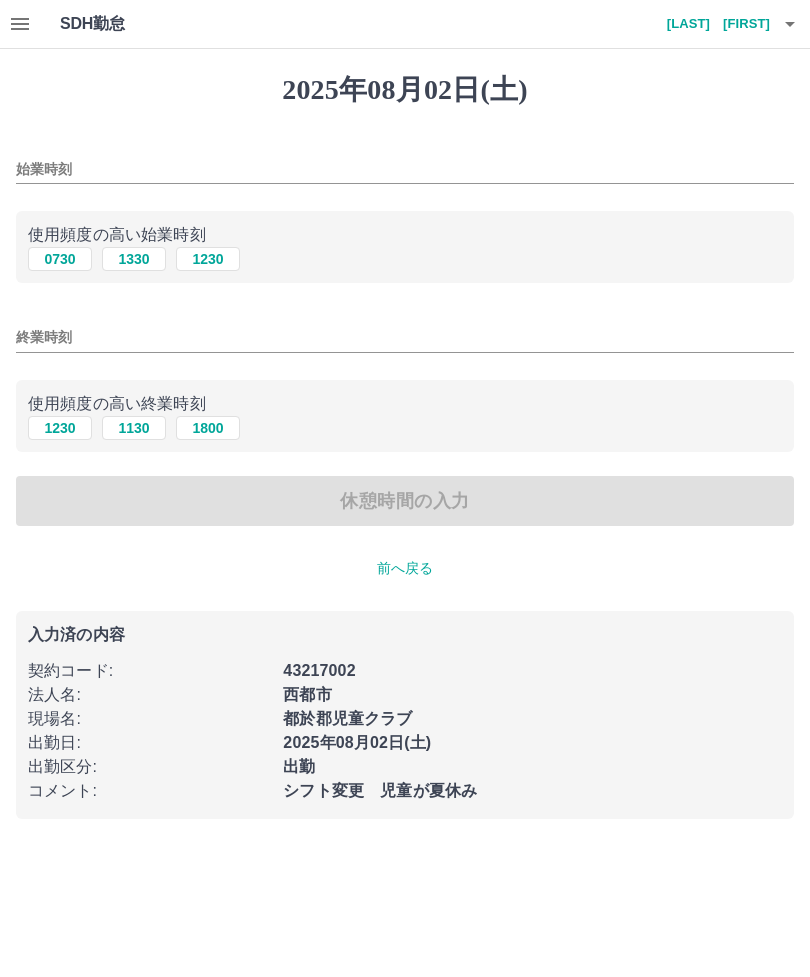 click on "始業時刻" at bounding box center [405, 169] 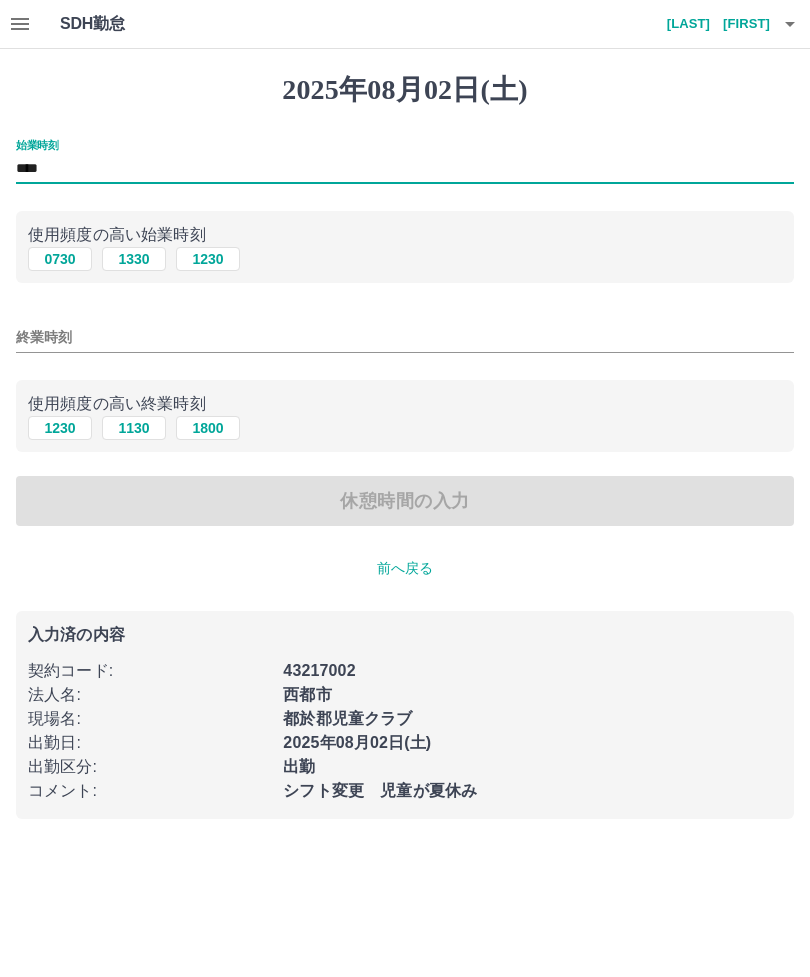type on "****" 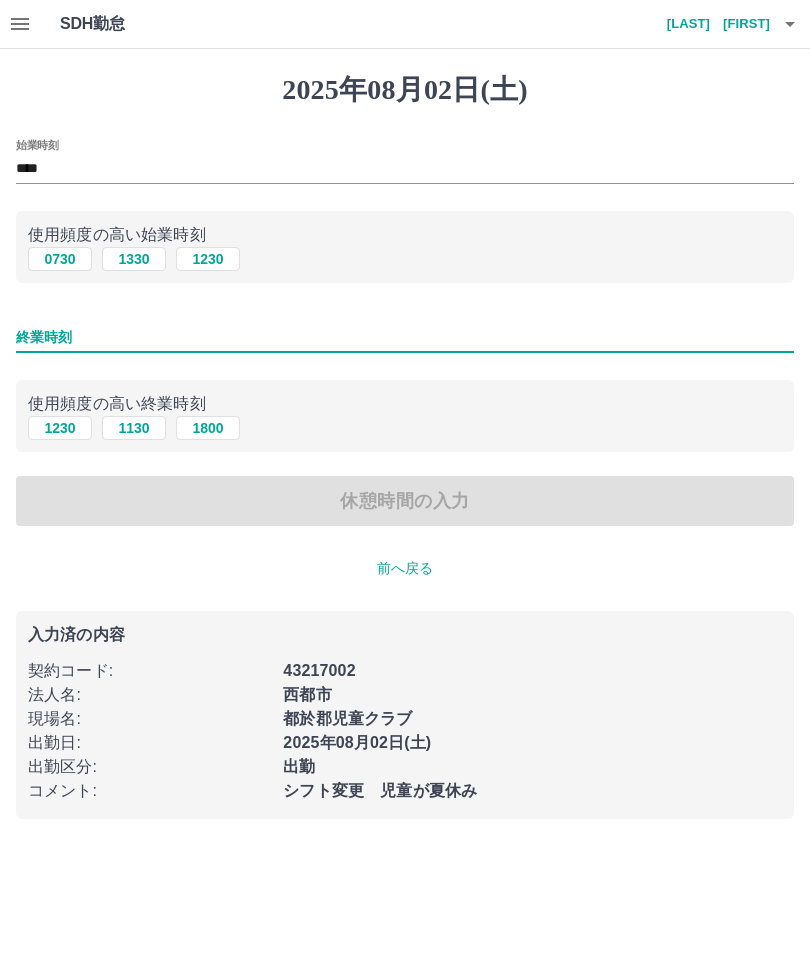 click on "1800" at bounding box center [208, 428] 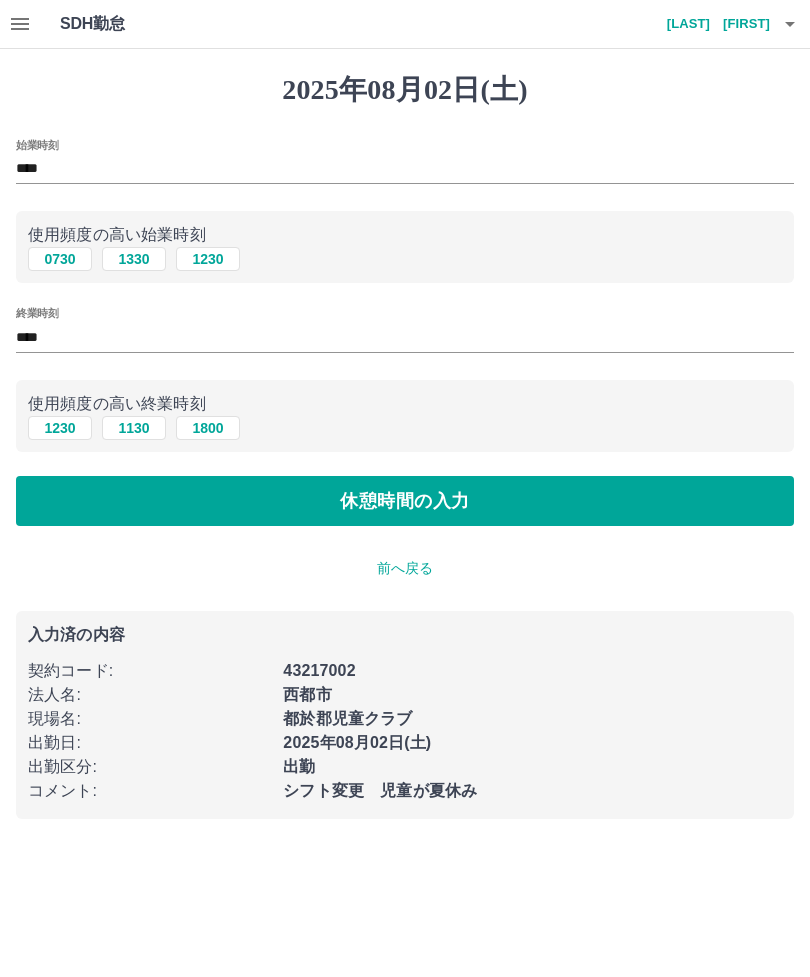 click on "休憩時間の入力" at bounding box center [405, 501] 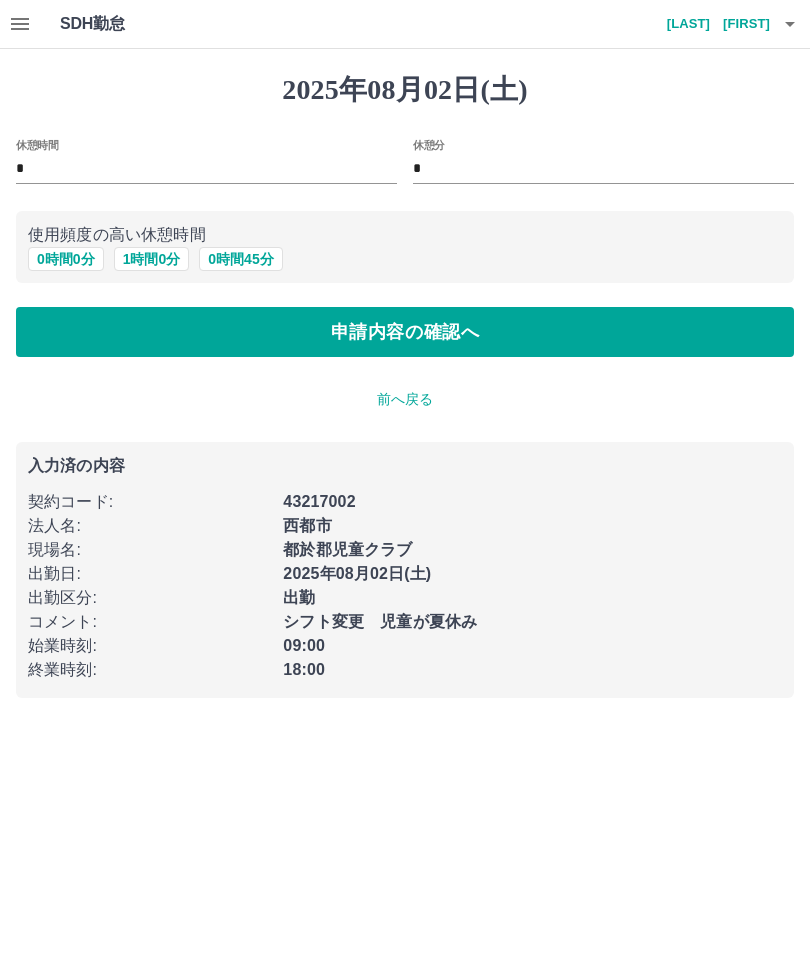 click on "1 時間 0 分" at bounding box center [152, 259] 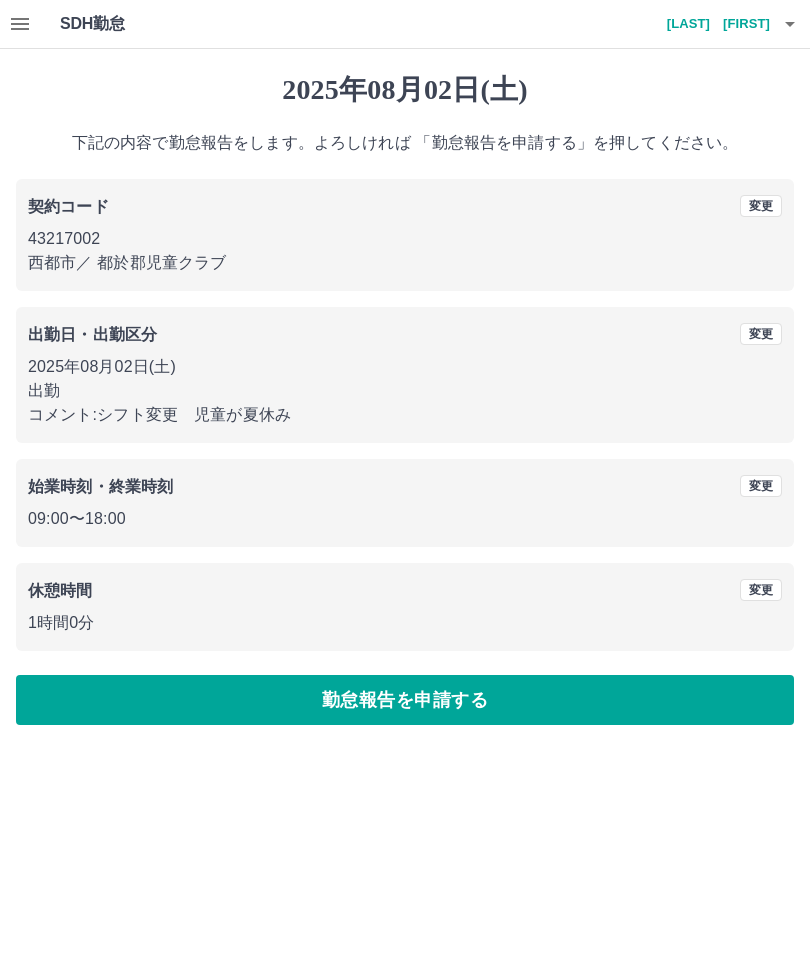 click on "変更" at bounding box center (761, 334) 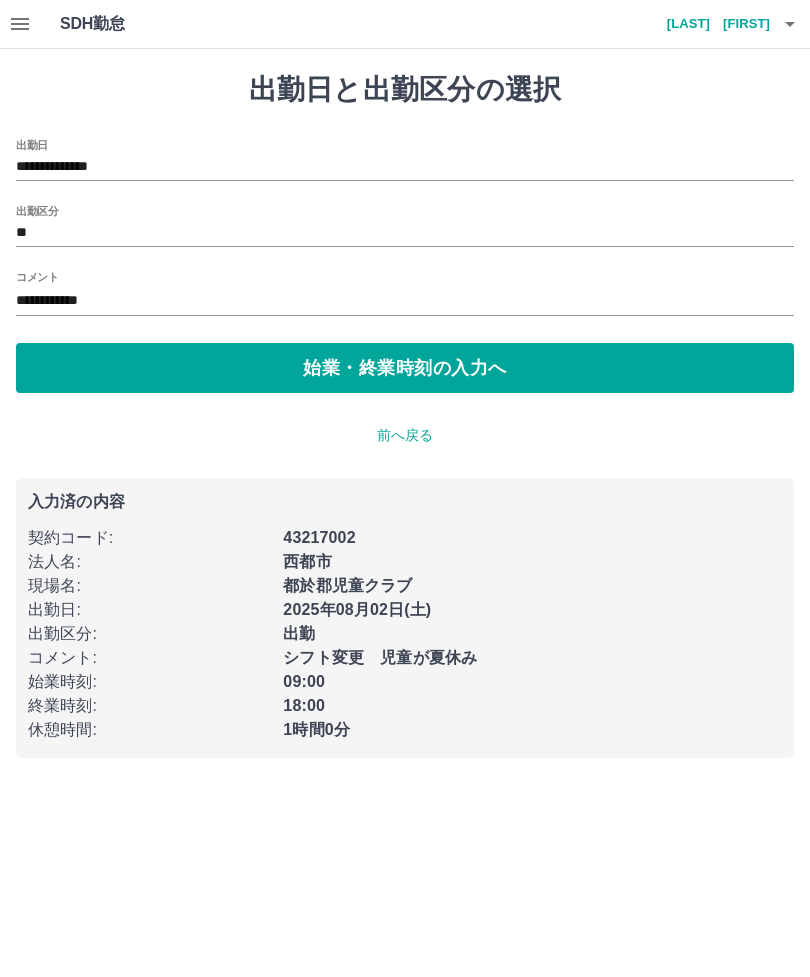 click on "**********" at bounding box center (405, 301) 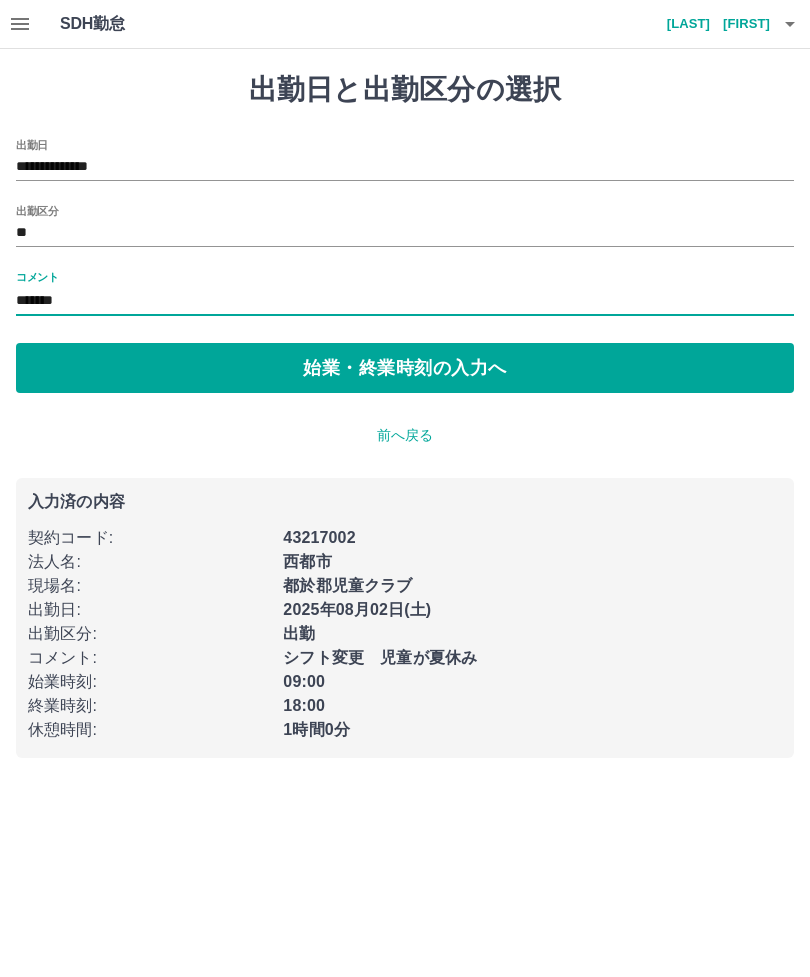 type on "*****" 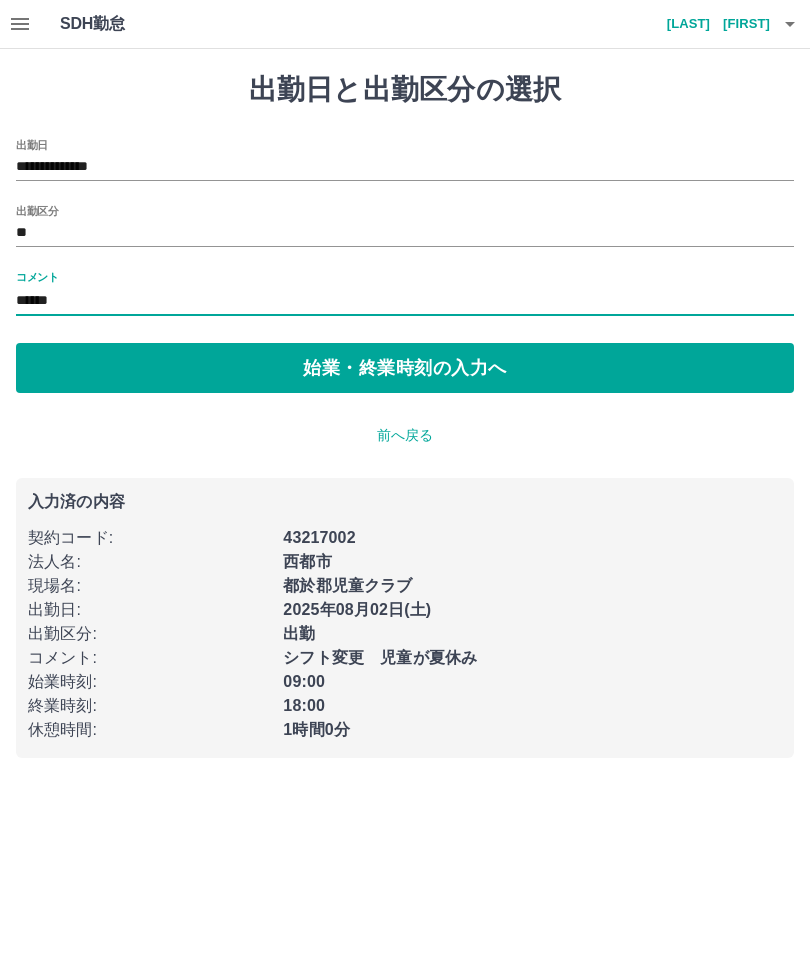 click on "始業・終業時刻の入力へ" at bounding box center [405, 368] 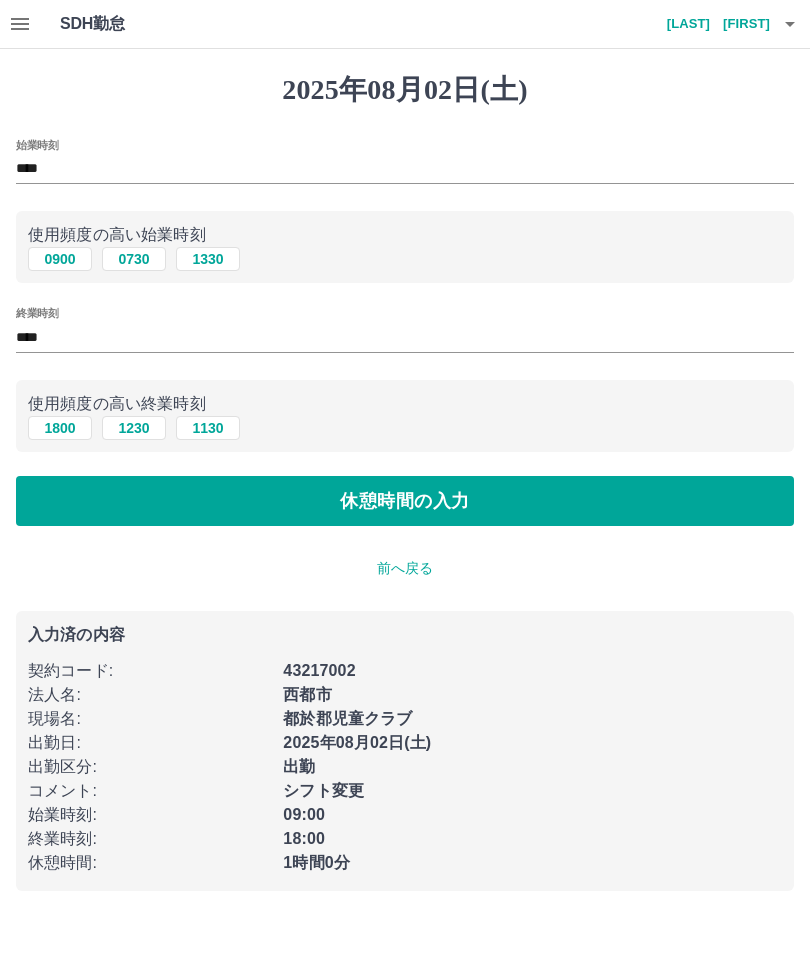 click on "休憩時間の入力" at bounding box center (405, 501) 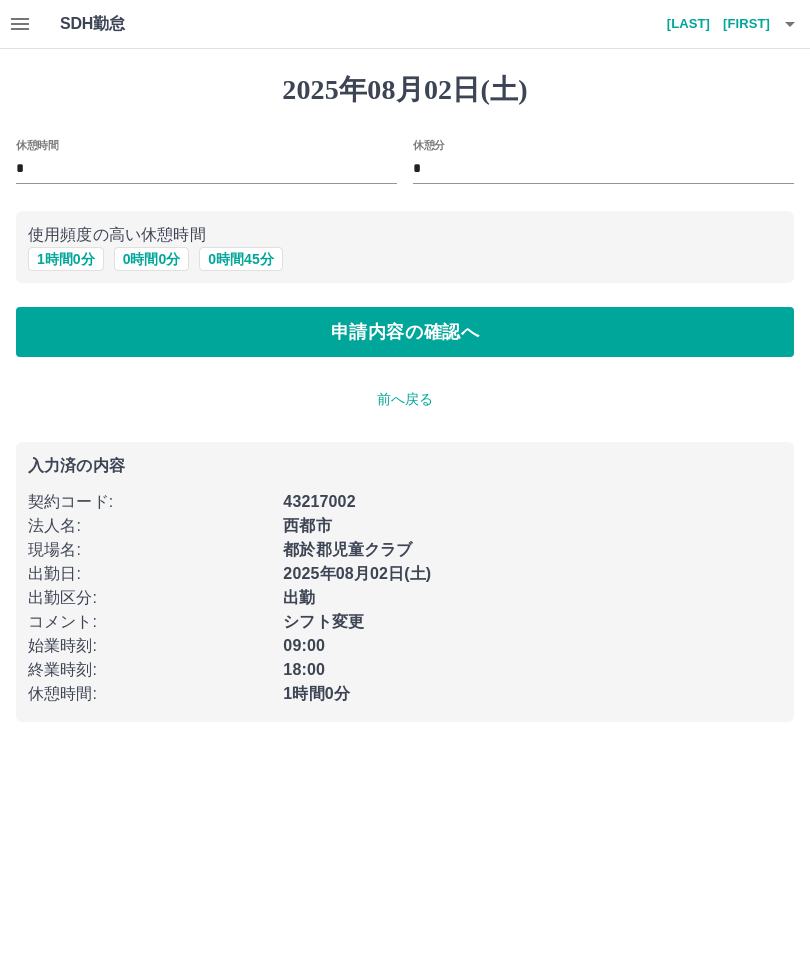 click on "申請内容の確認へ" at bounding box center (405, 332) 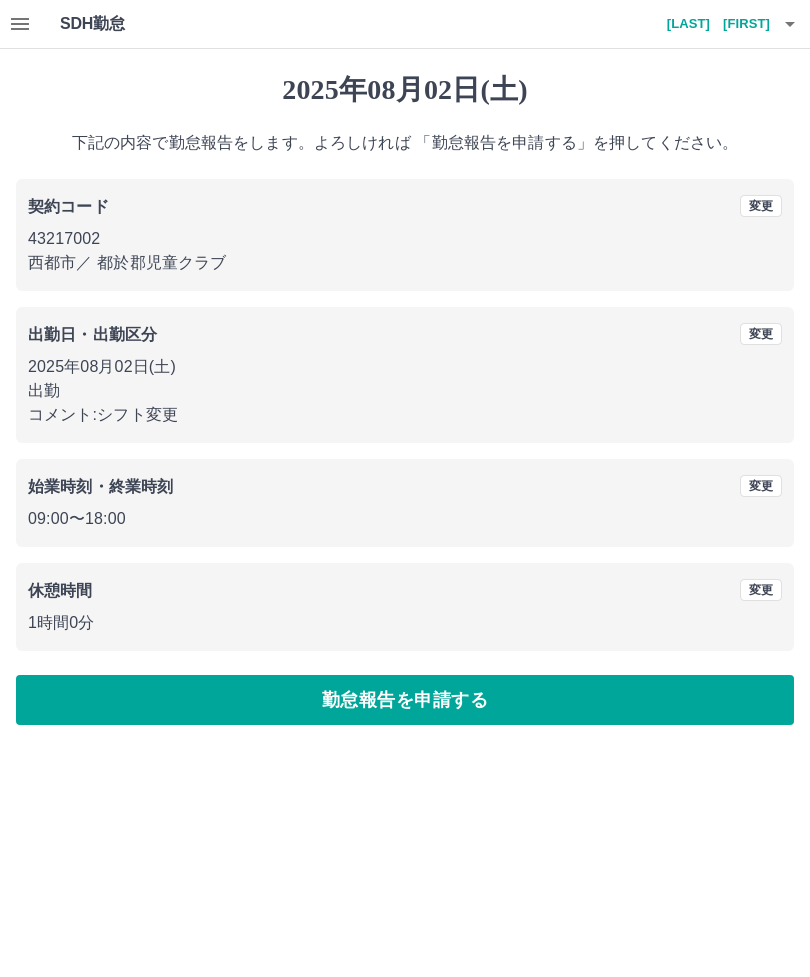 click on "勤怠報告を申請する" at bounding box center (405, 700) 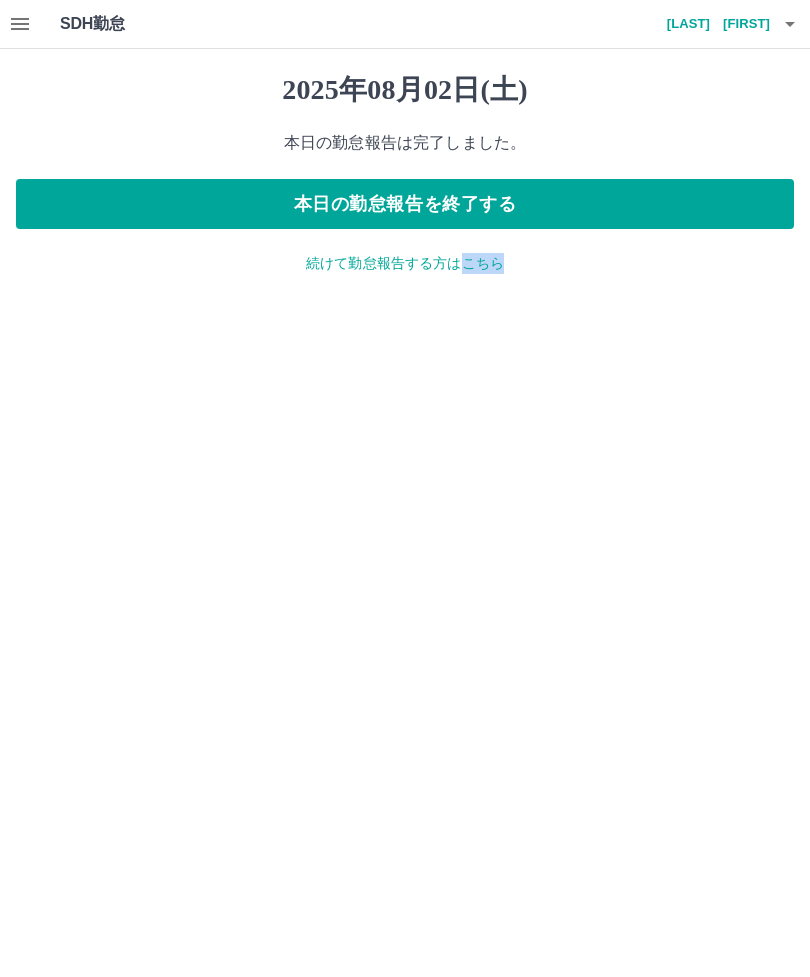 click on "本日の勤怠報告を終了する" at bounding box center (405, 204) 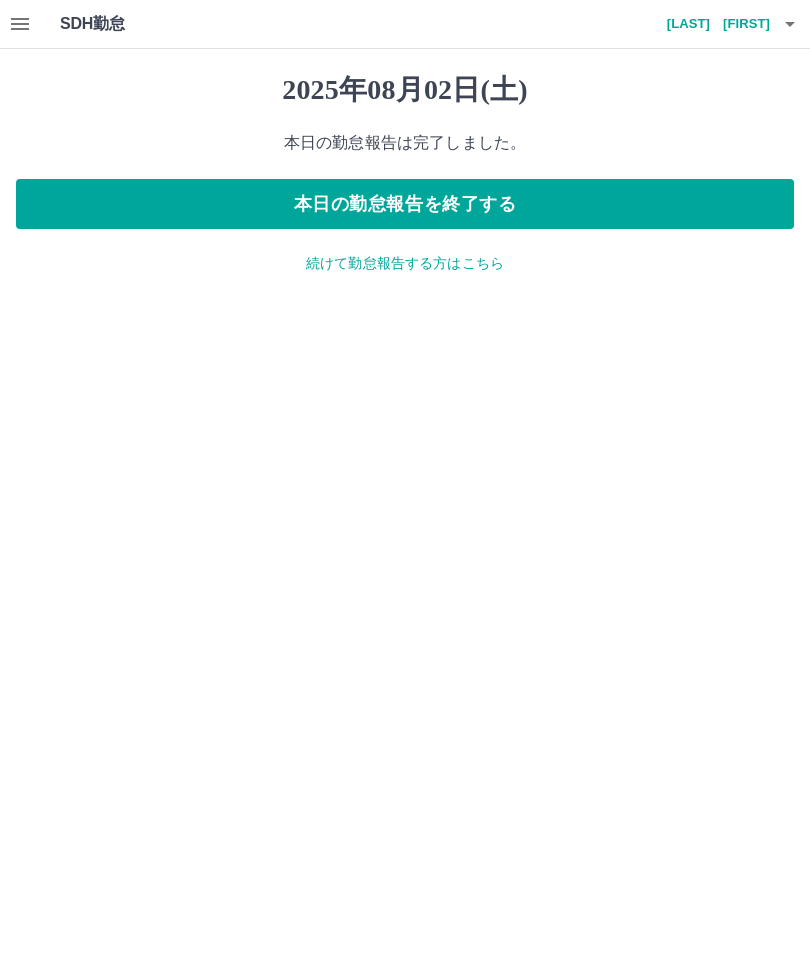 click at bounding box center [790, 24] 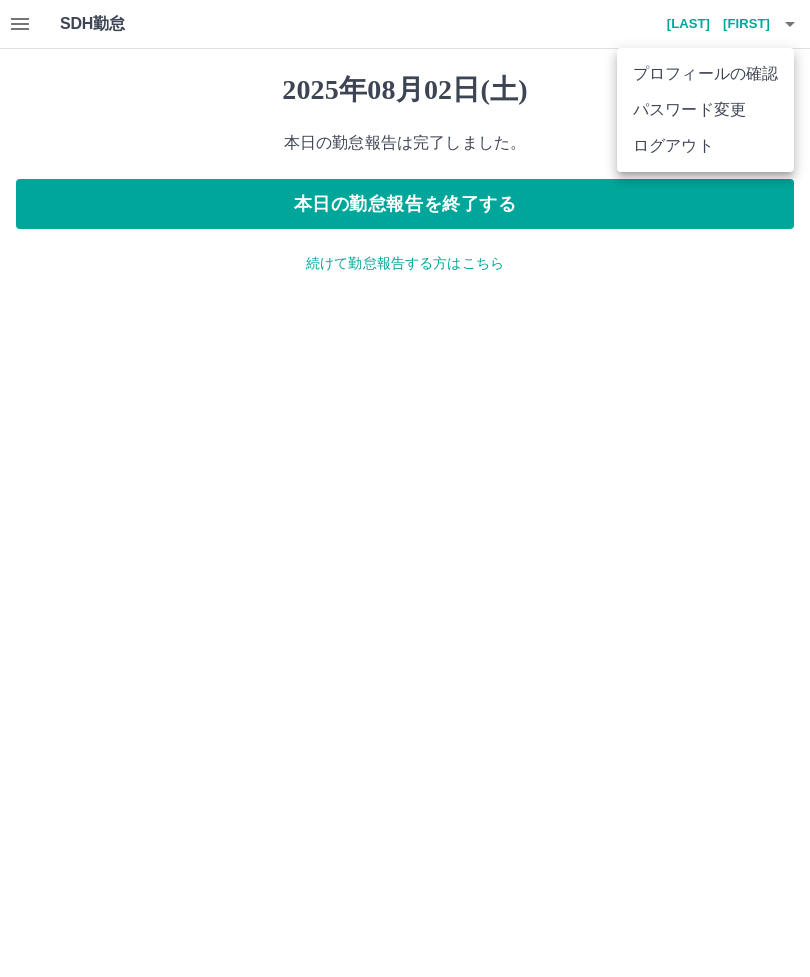 click at bounding box center [405, 488] 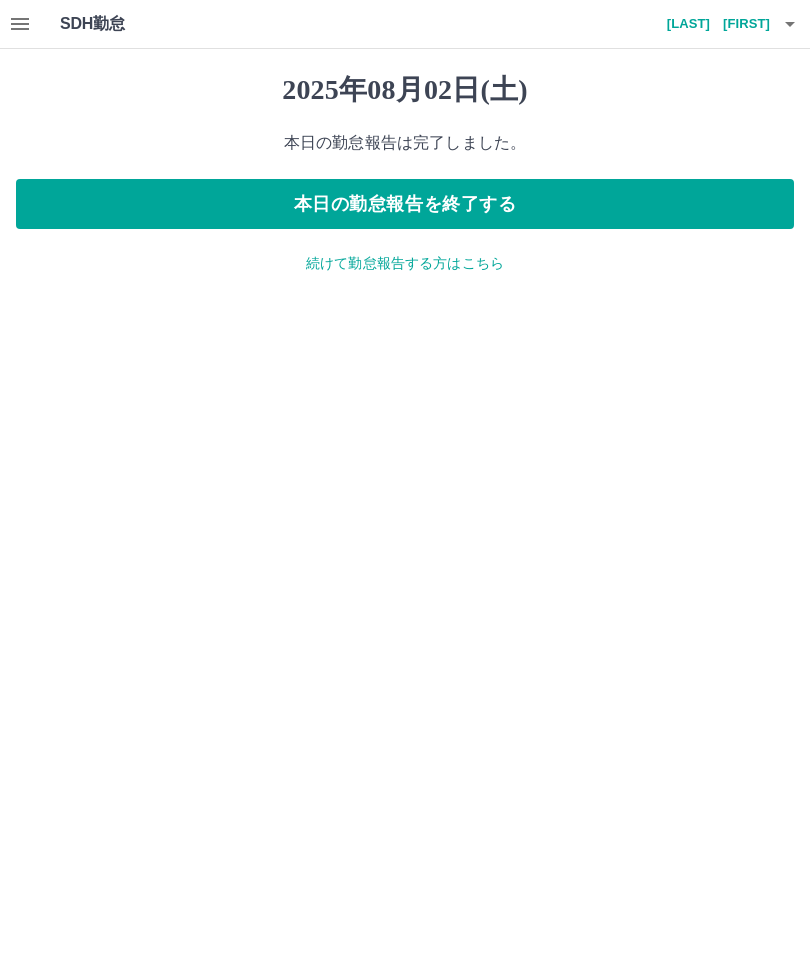 click on "本日の勤怠報告を終了する" at bounding box center (405, 204) 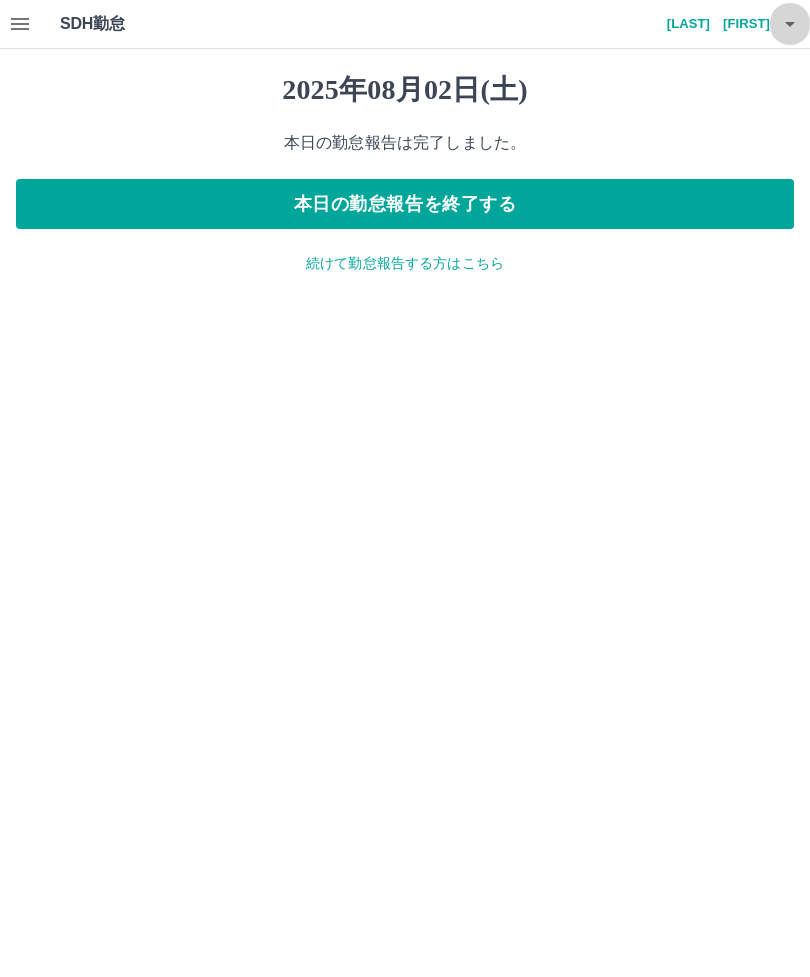 click 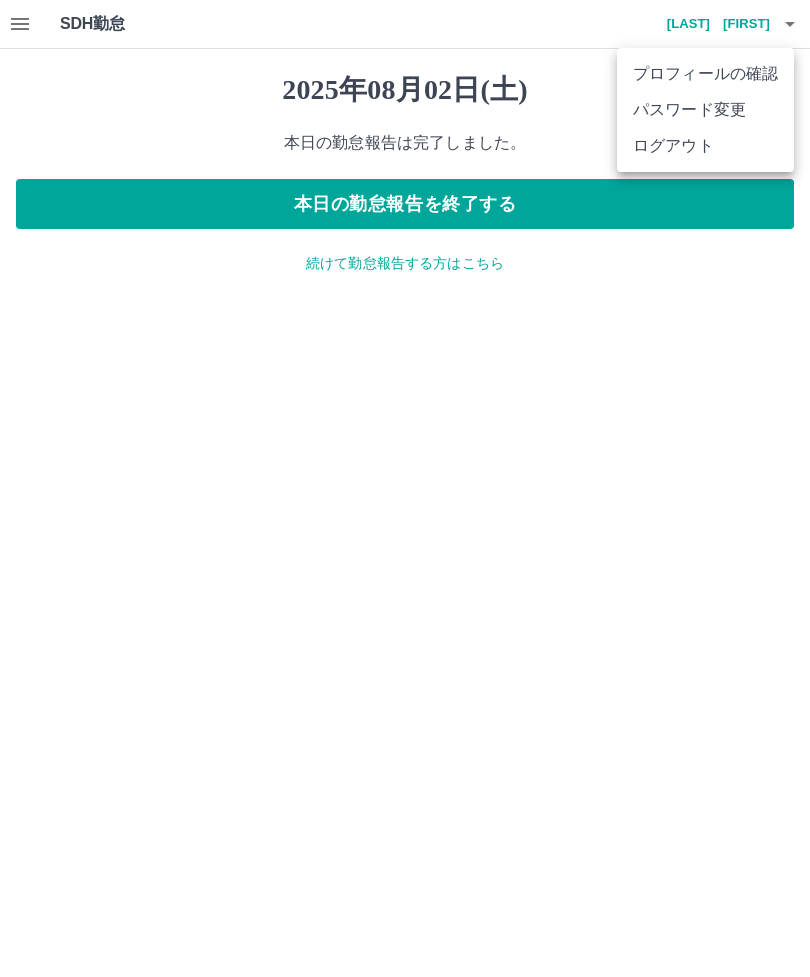 click at bounding box center (405, 488) 